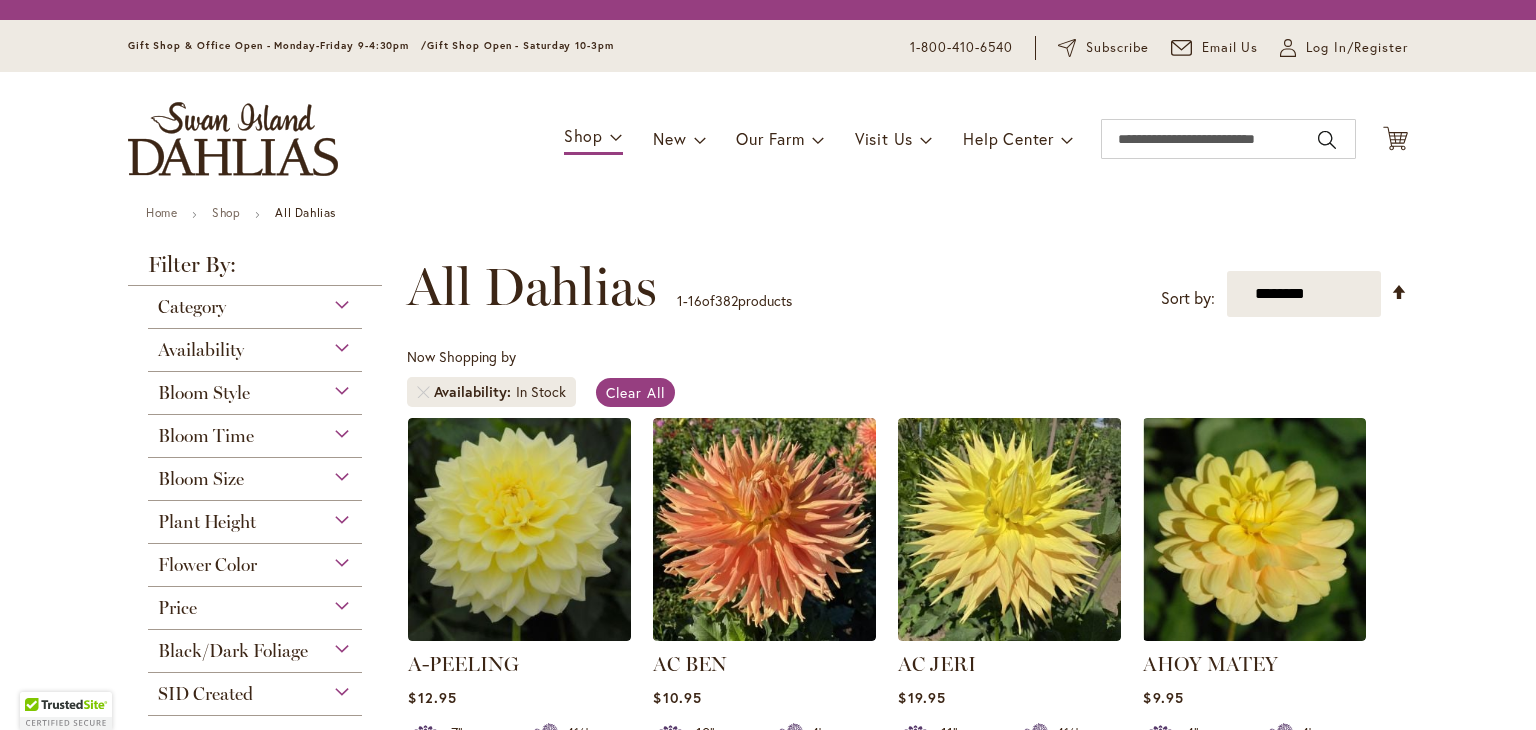 scroll, scrollTop: 0, scrollLeft: 0, axis: both 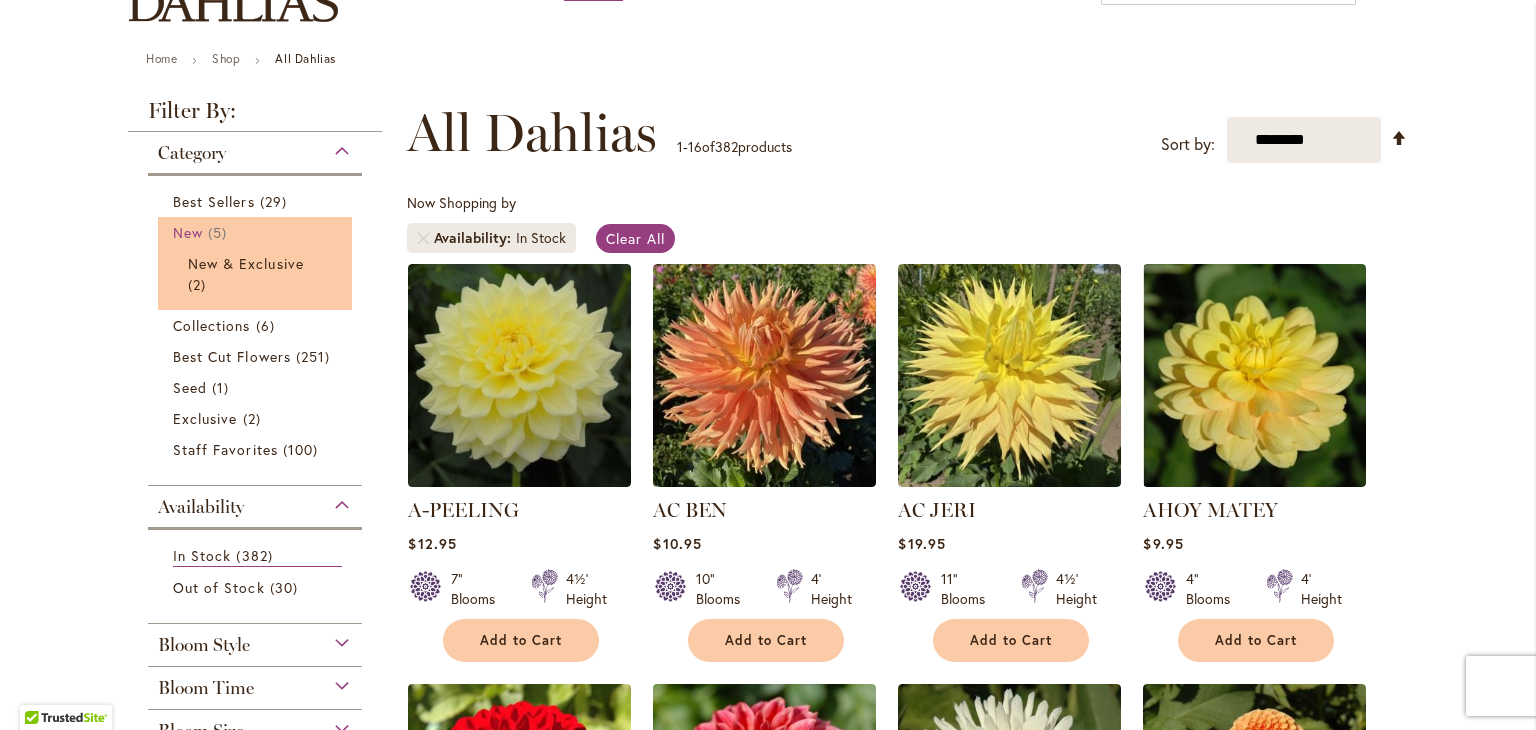 click on "New" at bounding box center (188, 232) 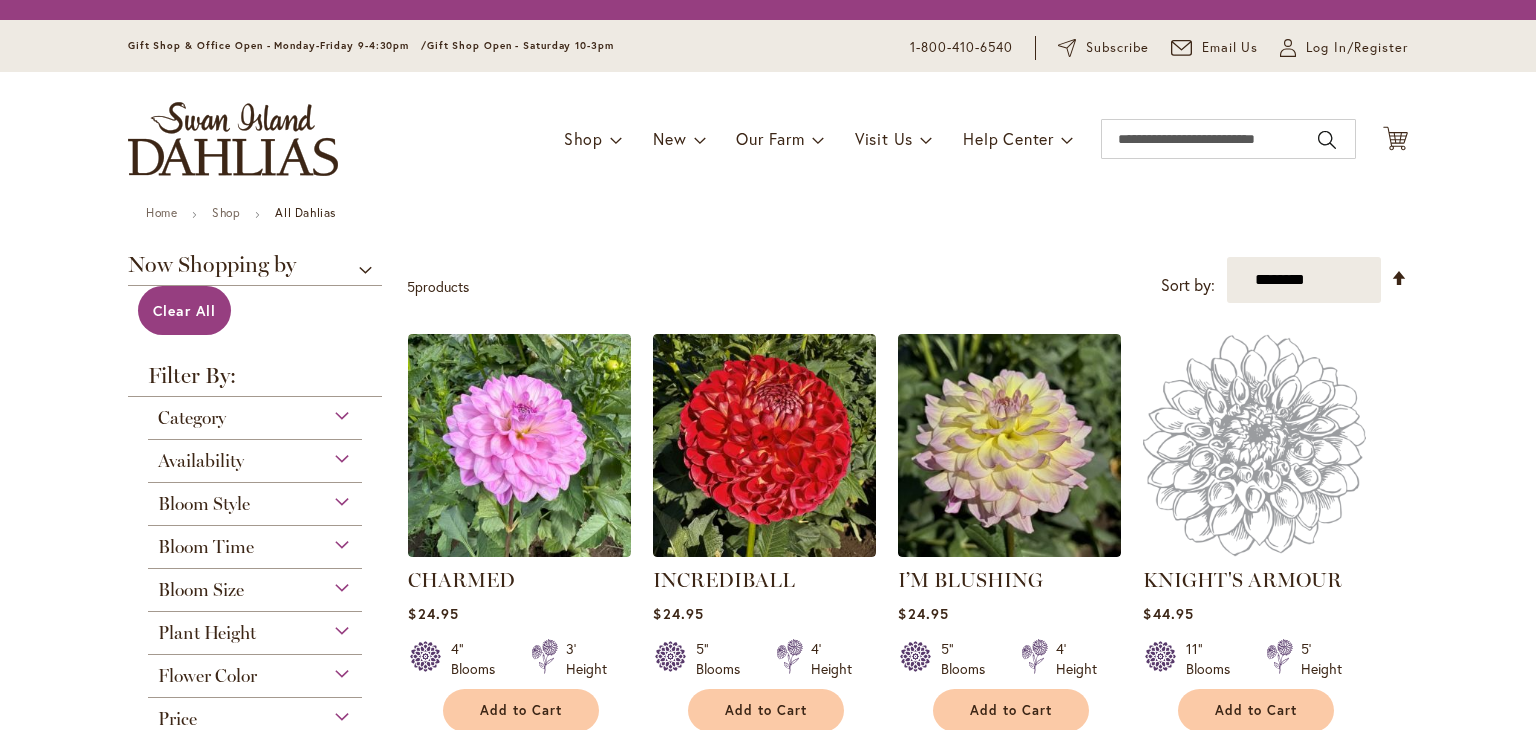 scroll, scrollTop: 0, scrollLeft: 0, axis: both 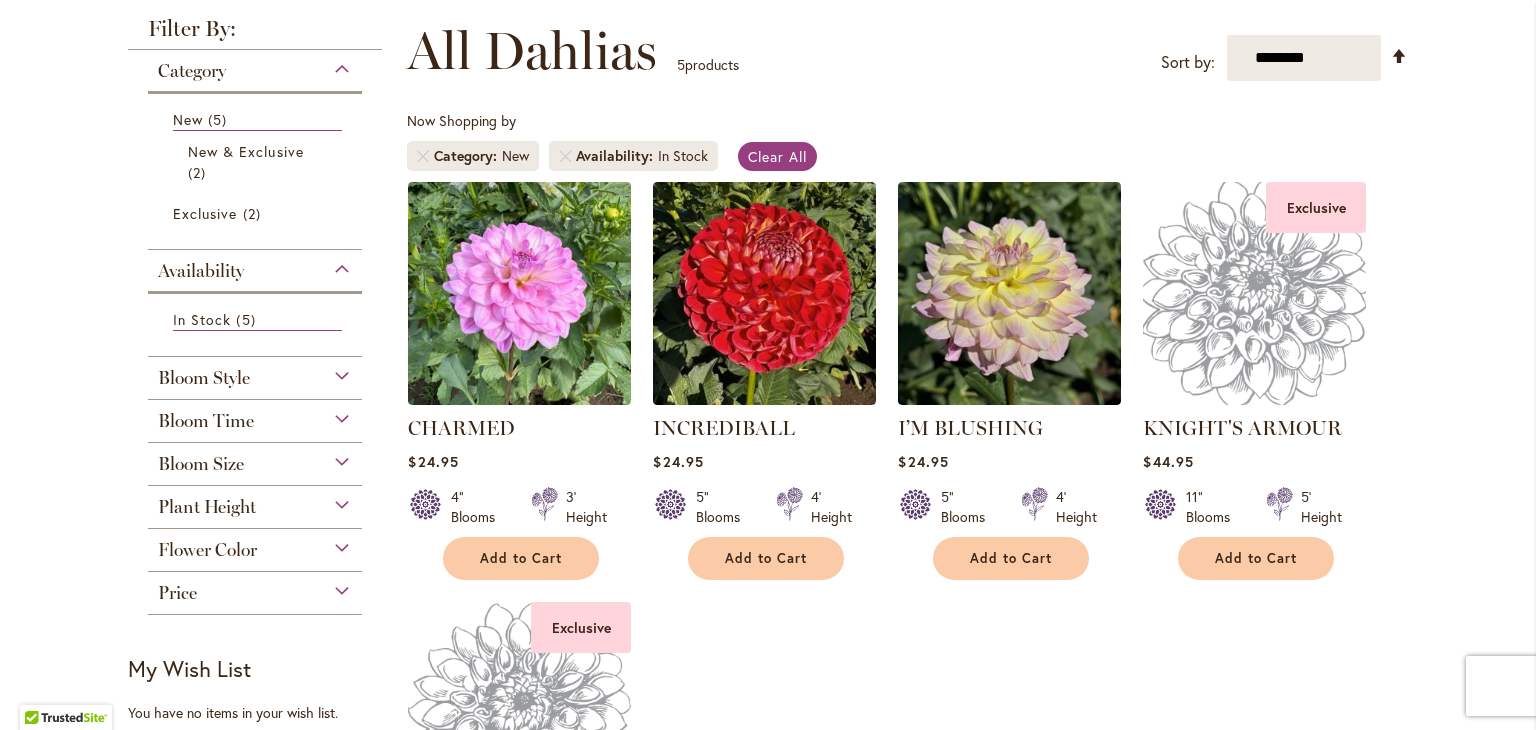 click at bounding box center [1255, 293] 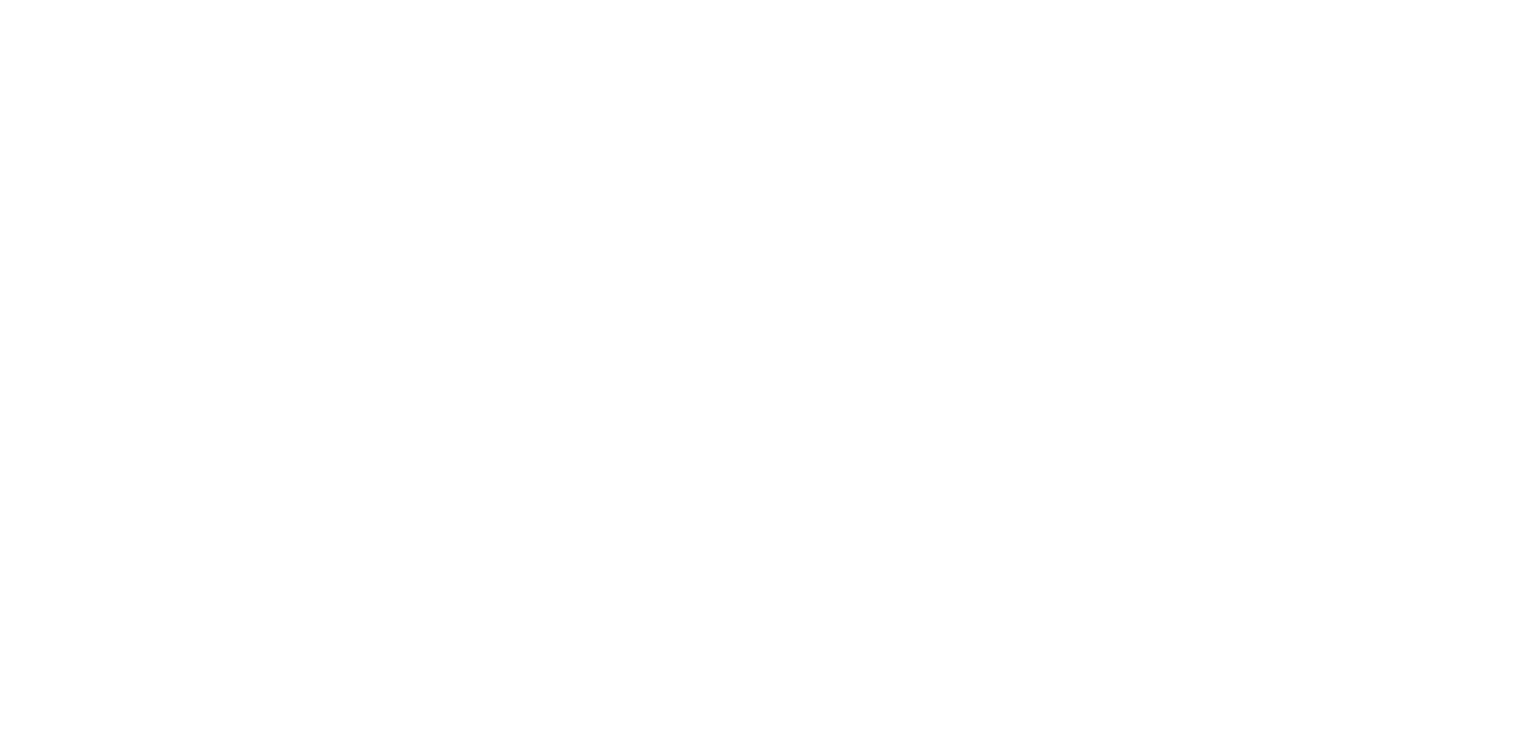 scroll, scrollTop: 0, scrollLeft: 0, axis: both 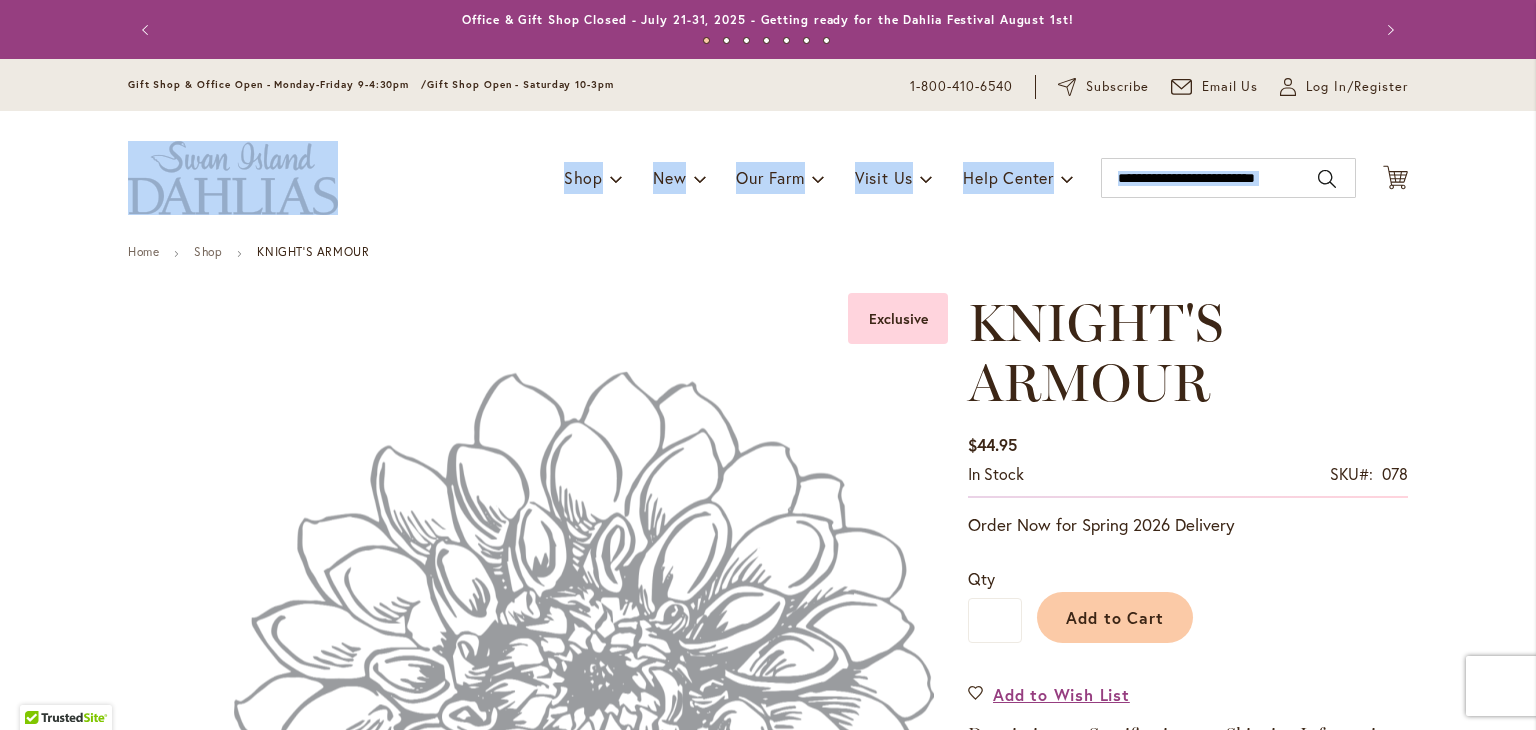 drag, startPoint x: 1520, startPoint y: 89, endPoint x: 1535, endPoint y: 156, distance: 68.65858 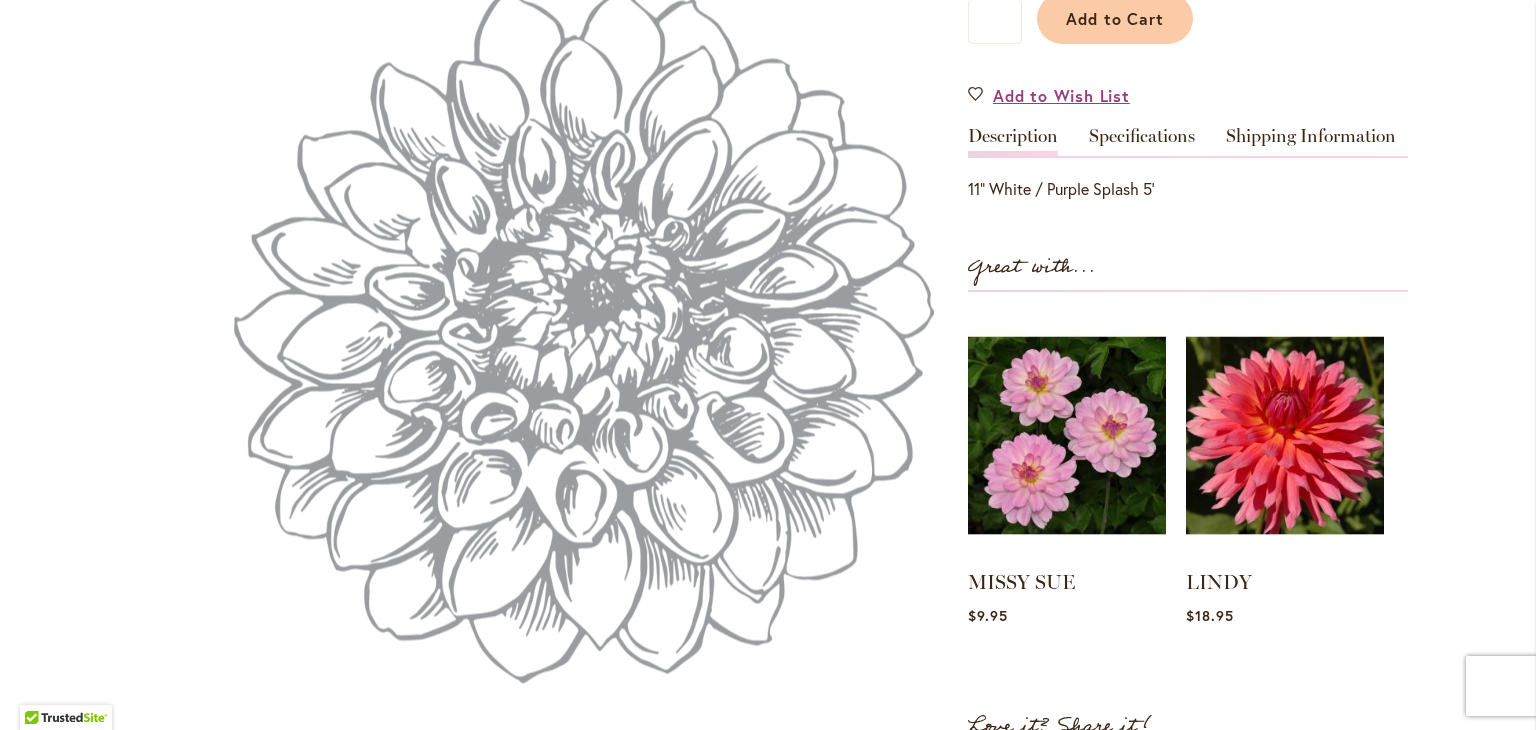scroll, scrollTop: 603, scrollLeft: 0, axis: vertical 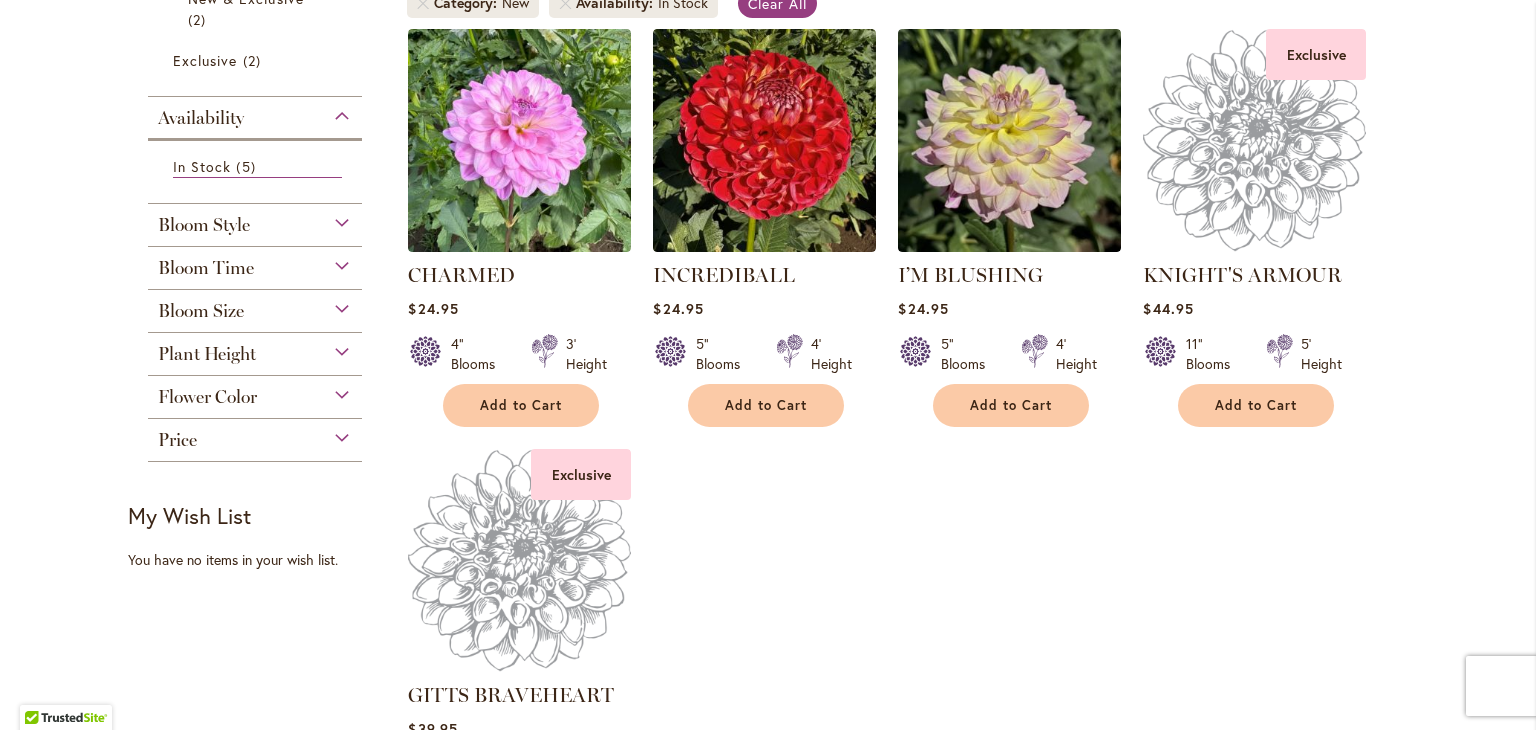 click on "Bloom Time" at bounding box center [206, 268] 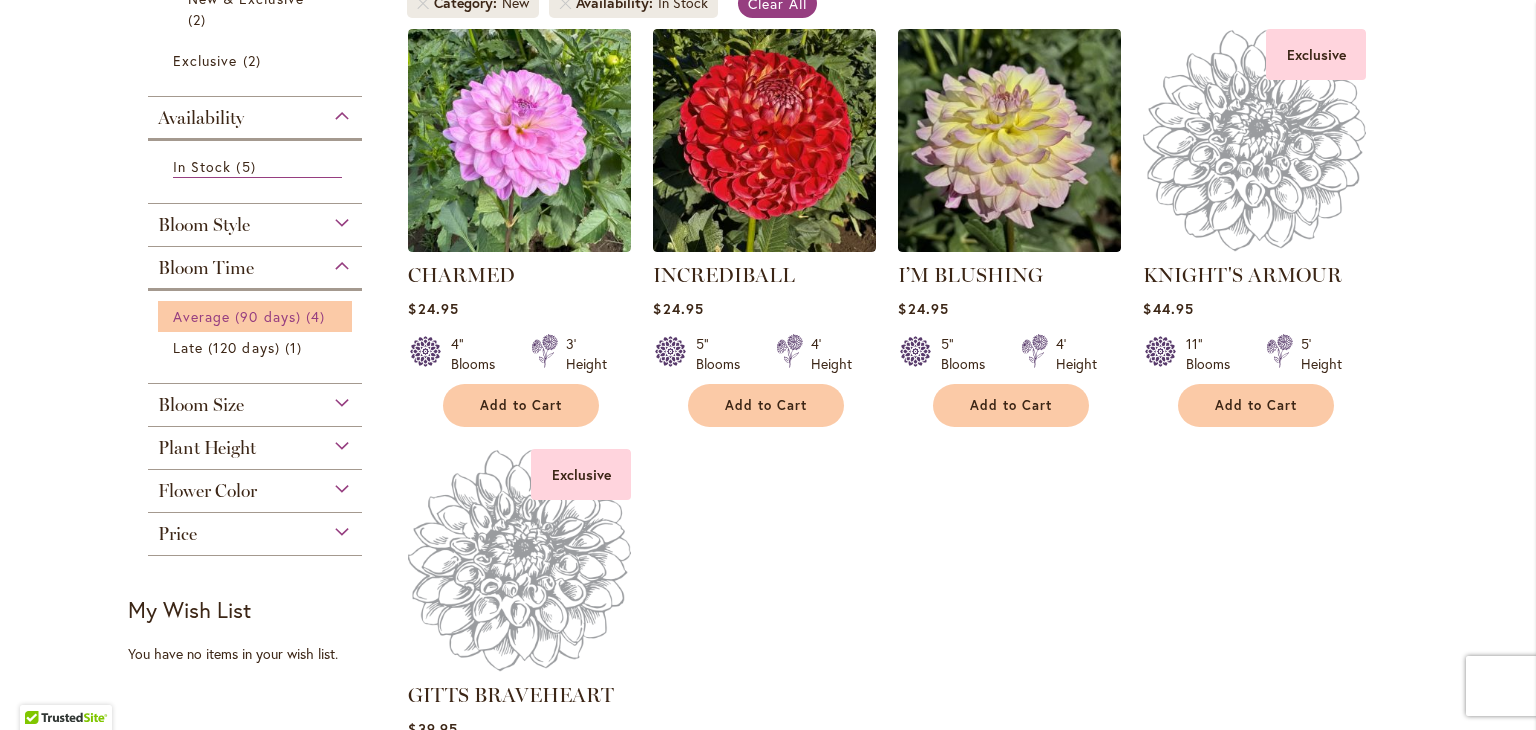 click on "Average (90 days)" at bounding box center [237, 316] 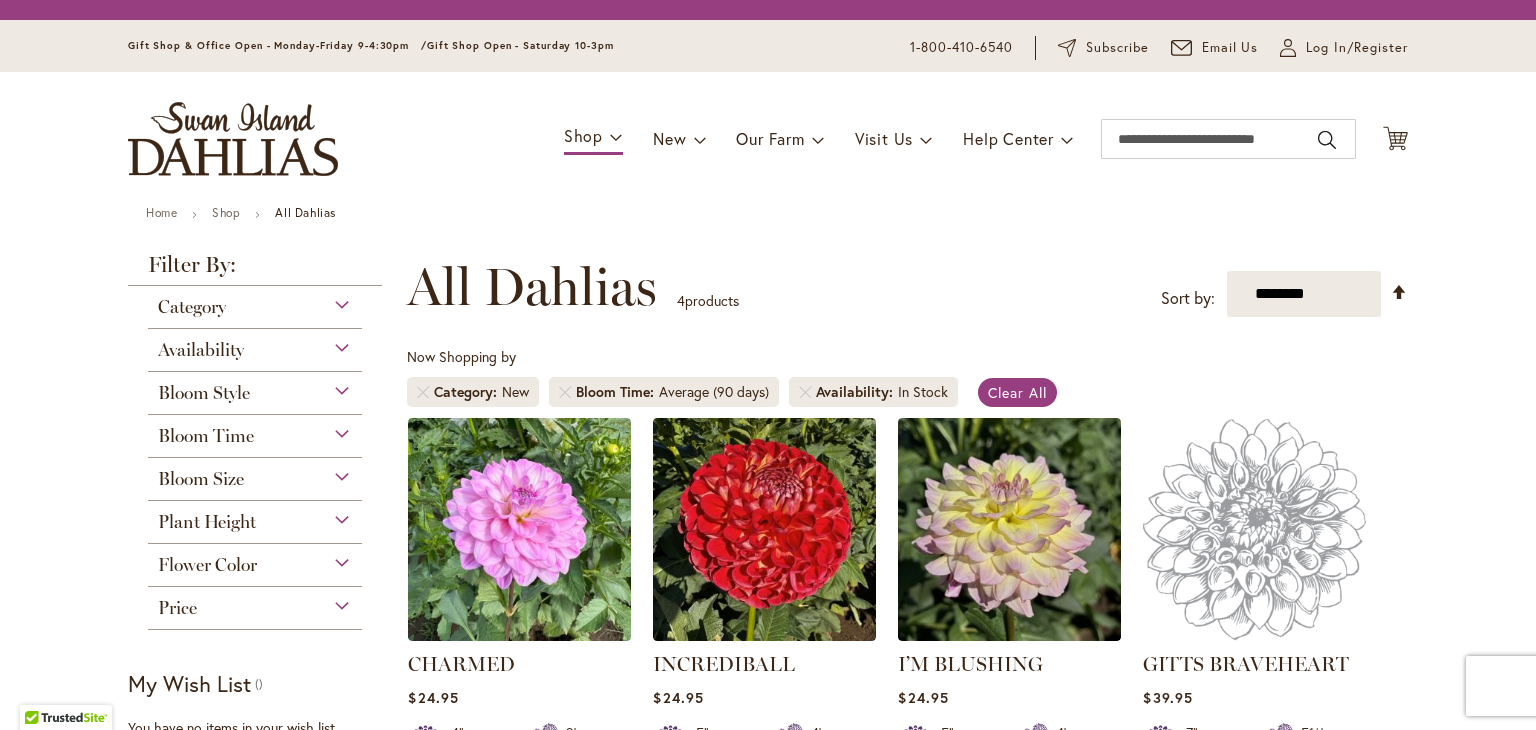 scroll, scrollTop: 0, scrollLeft: 0, axis: both 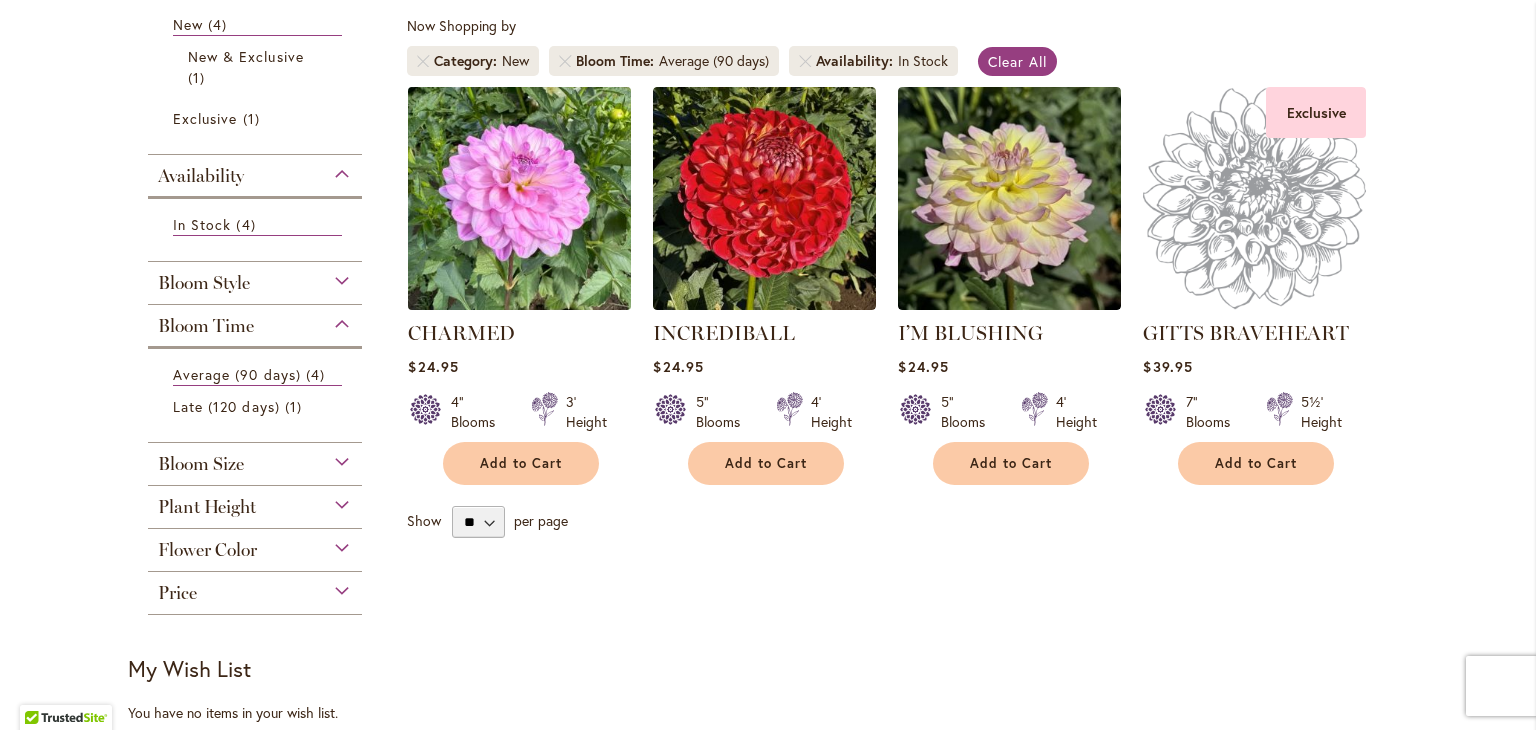 click at bounding box center (520, 198) 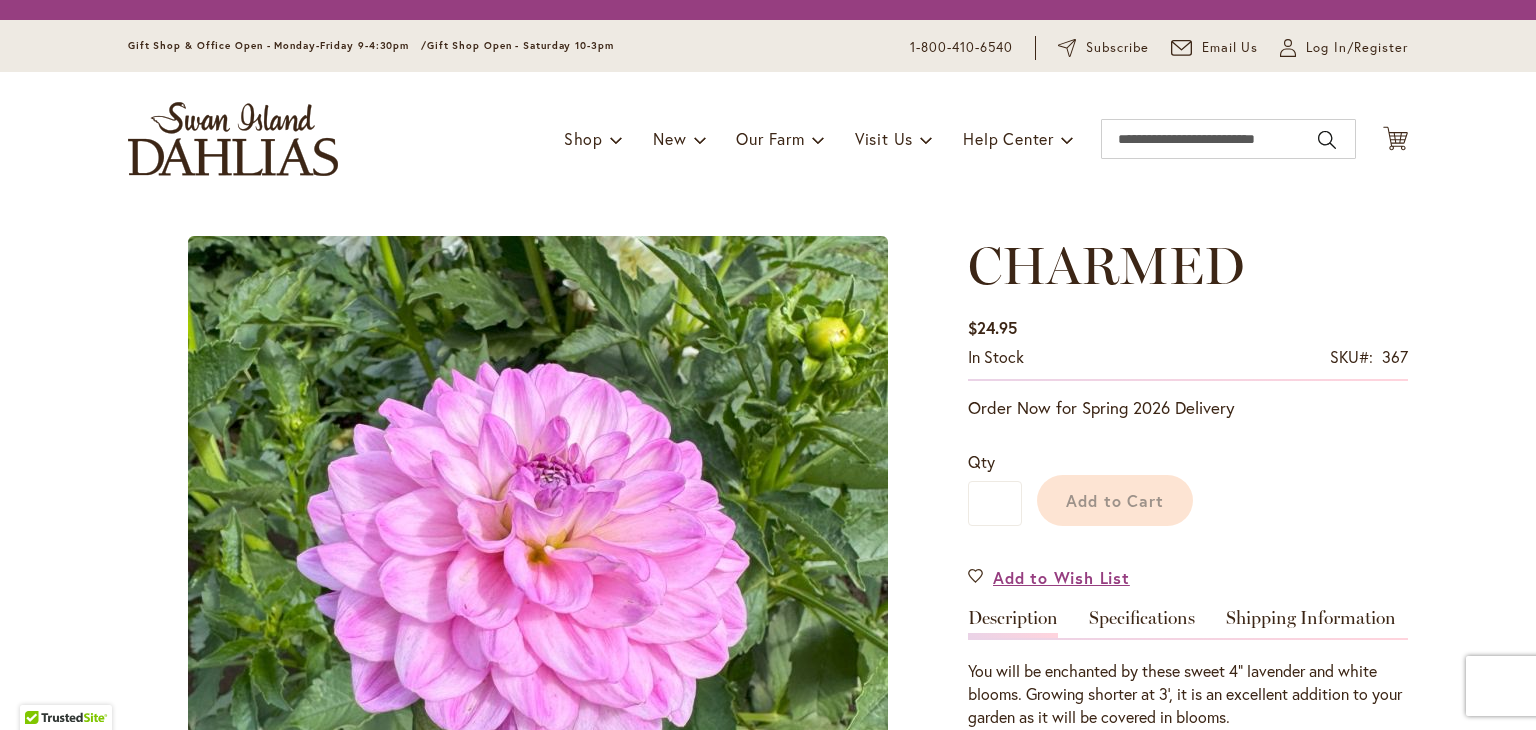 scroll, scrollTop: 0, scrollLeft: 0, axis: both 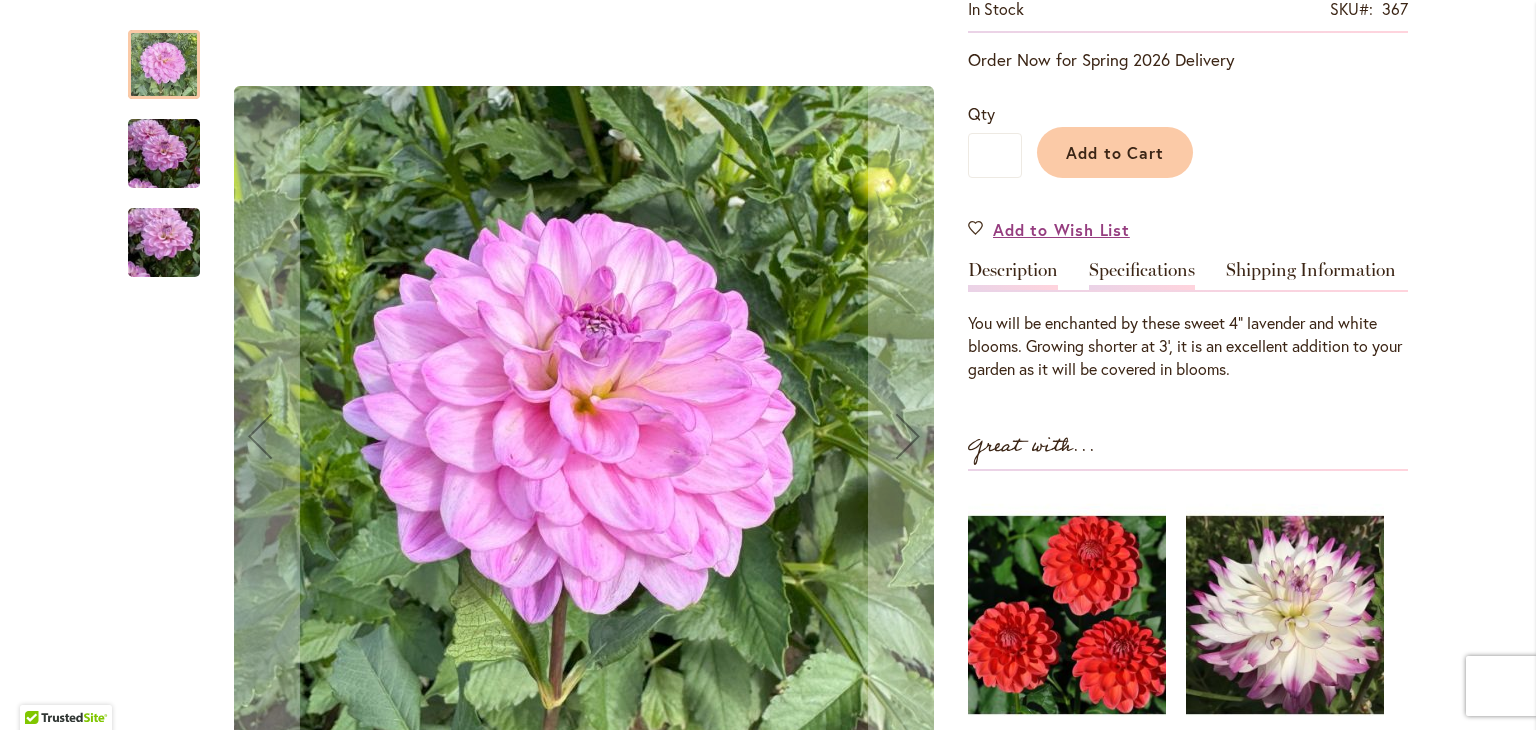 click on "Specifications" at bounding box center [1142, 275] 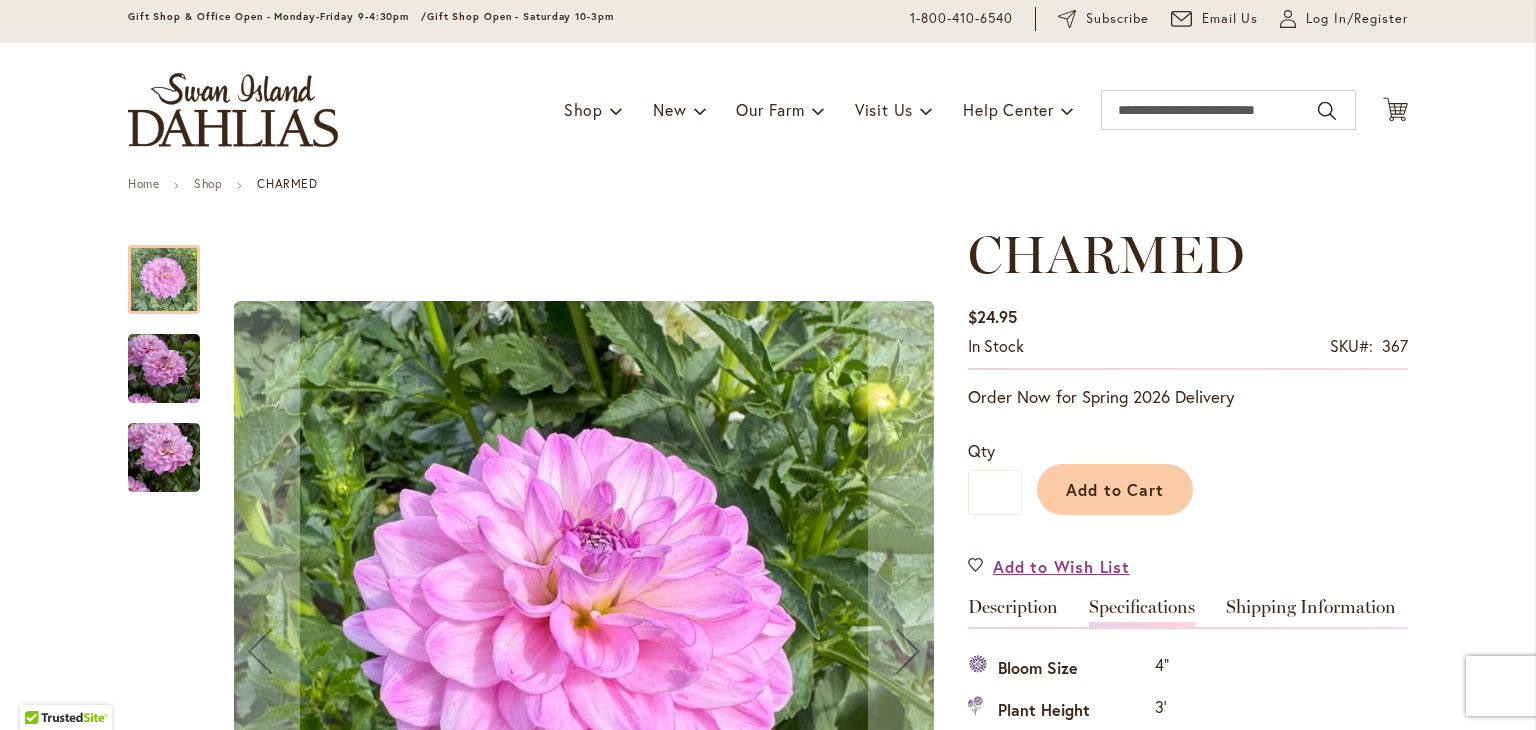 scroll, scrollTop: 0, scrollLeft: 0, axis: both 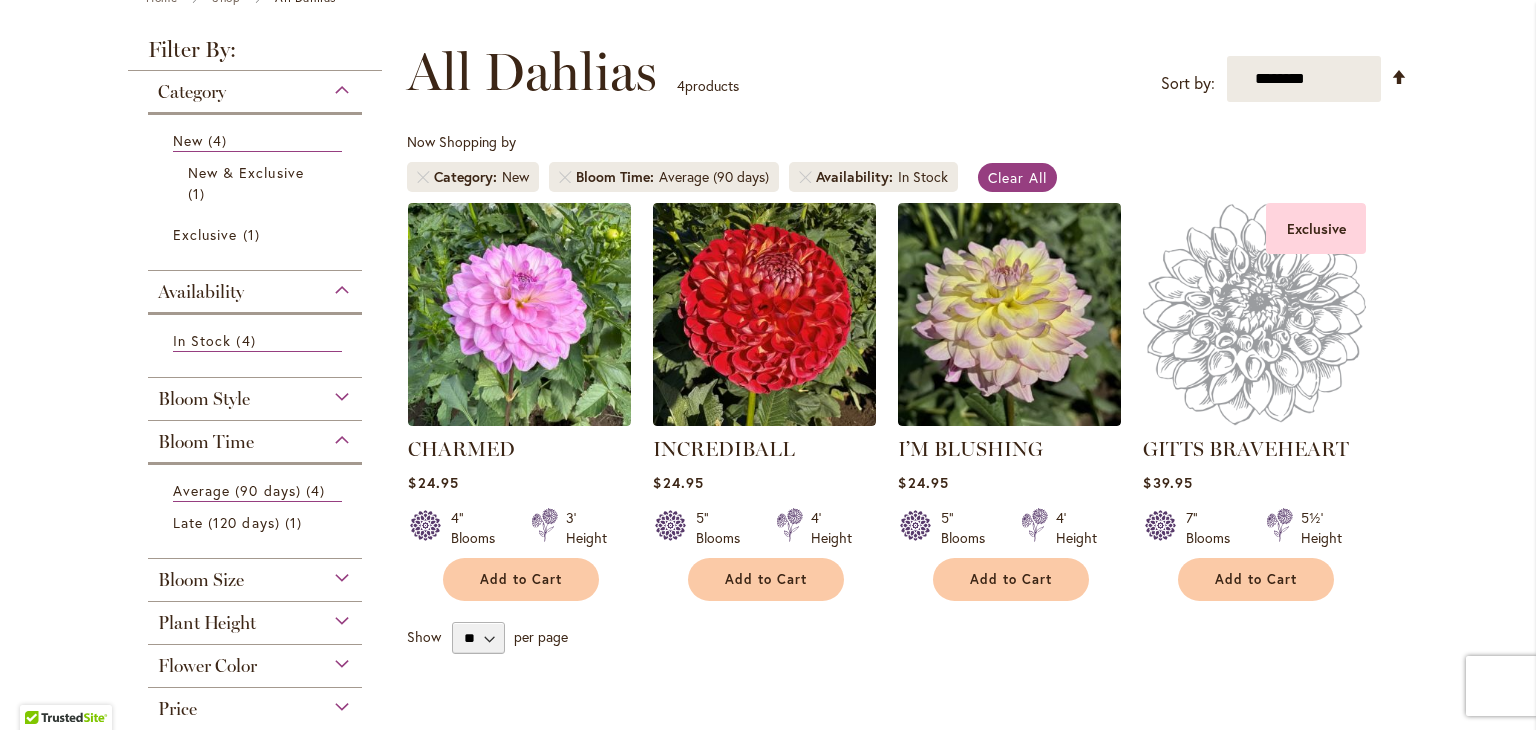 click on "Category" at bounding box center [255, 87] 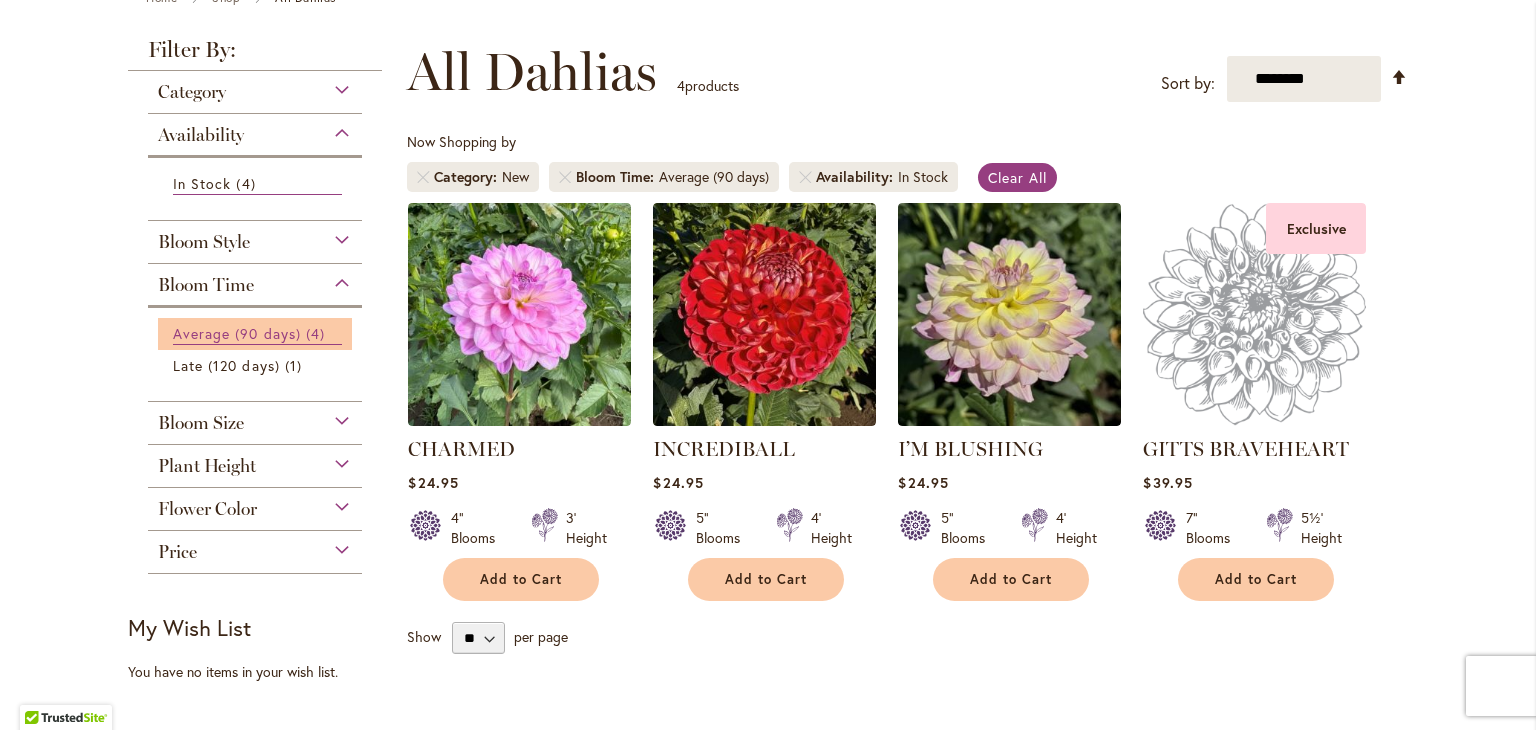 click on "Average (90 days)" at bounding box center (237, 333) 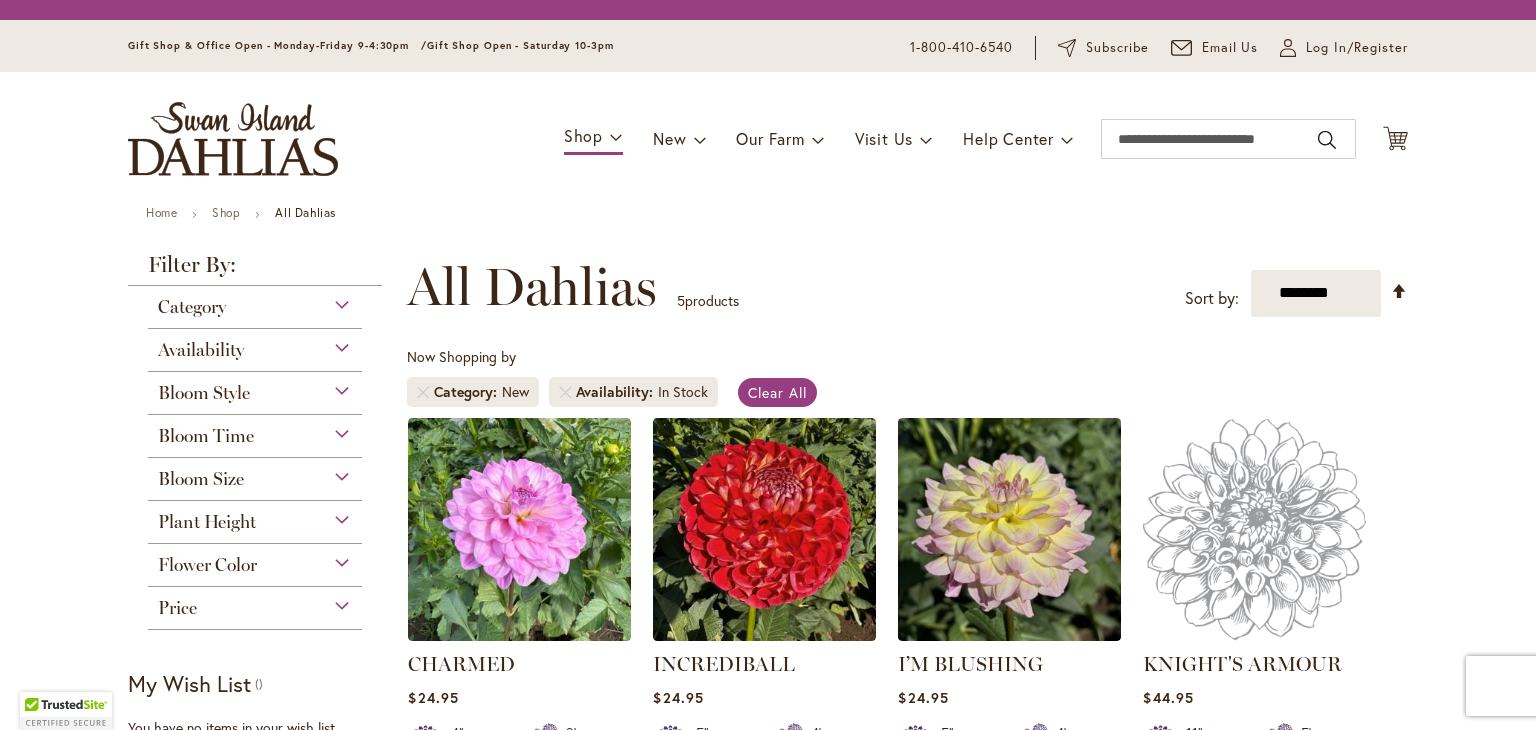 scroll, scrollTop: 0, scrollLeft: 0, axis: both 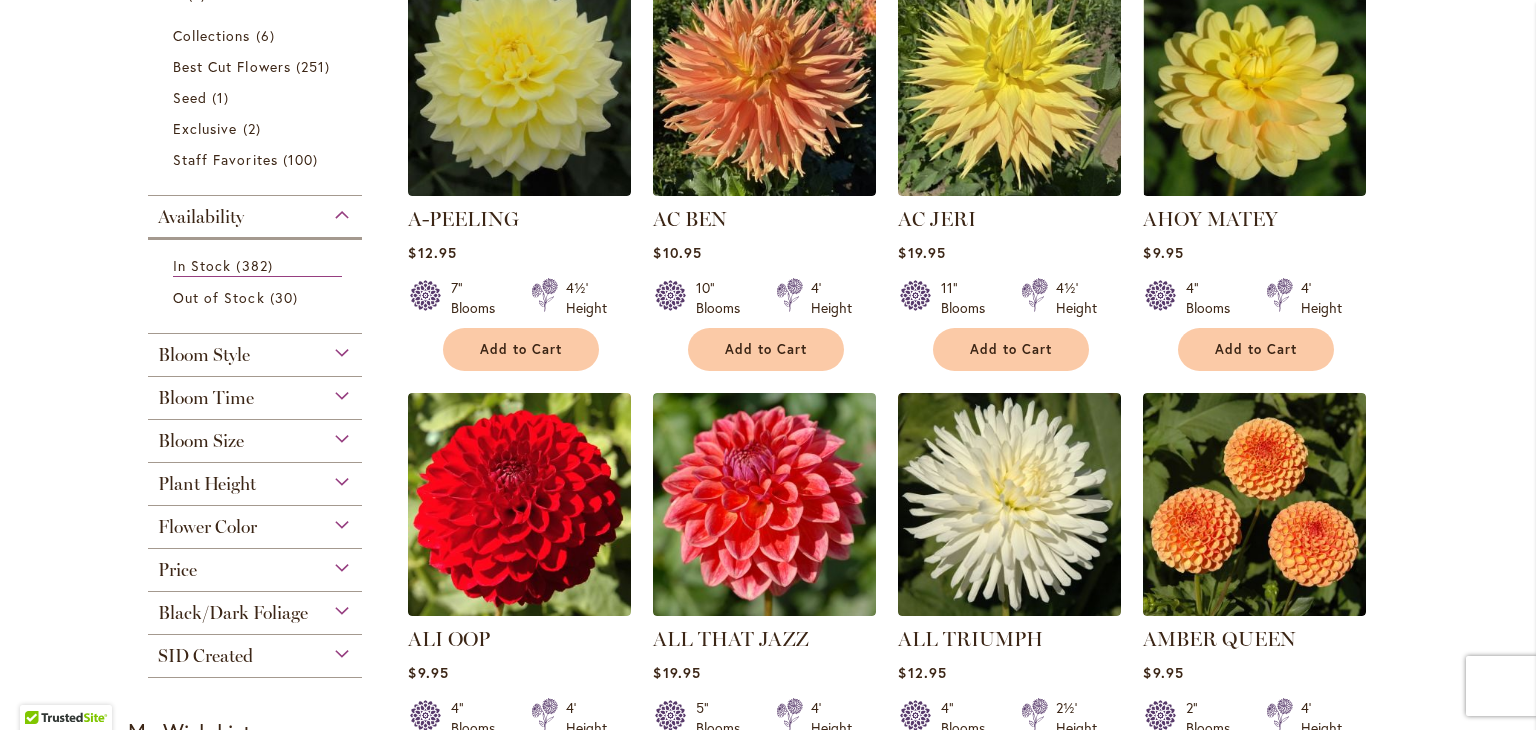click on "Bloom Time" at bounding box center (206, 398) 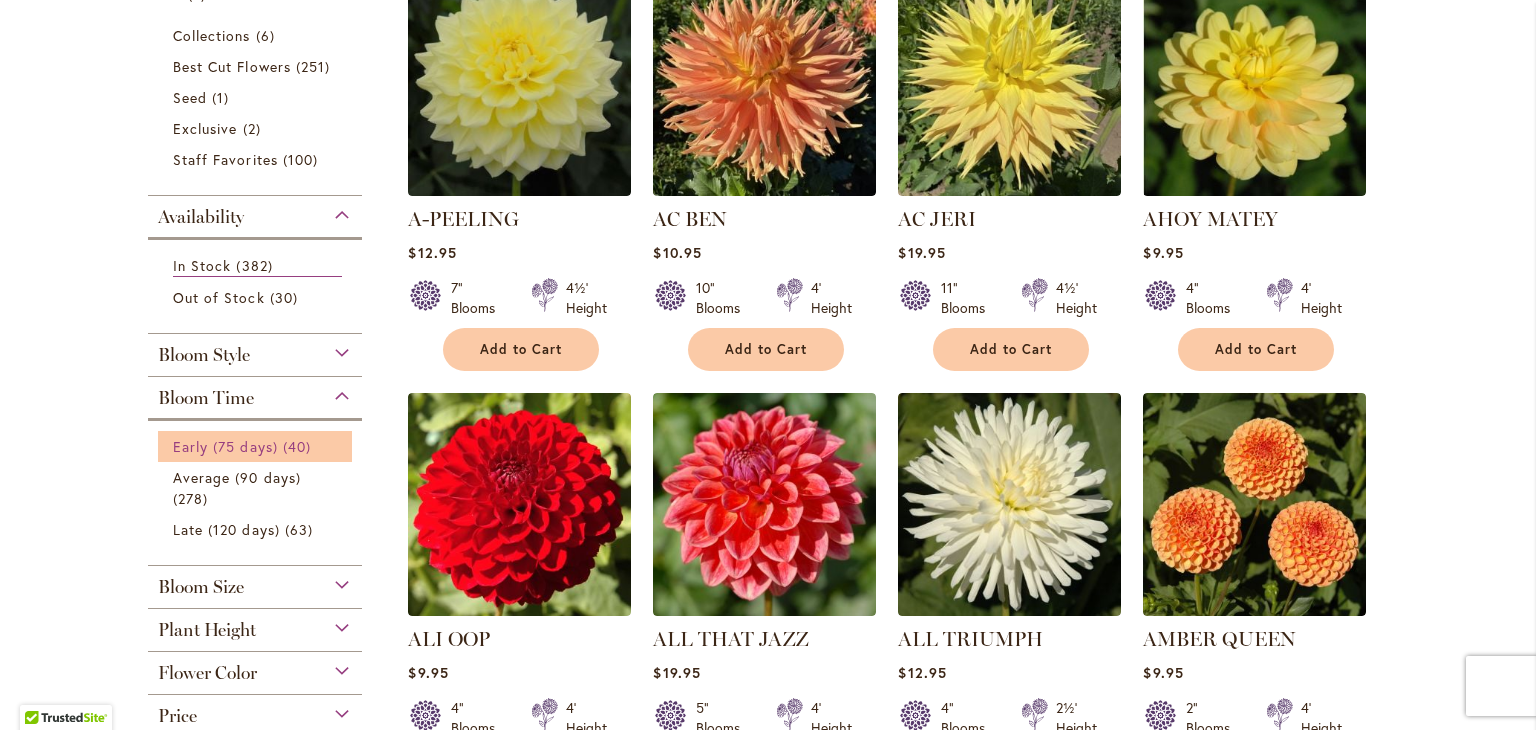click on "Early (75 days)" at bounding box center [225, 446] 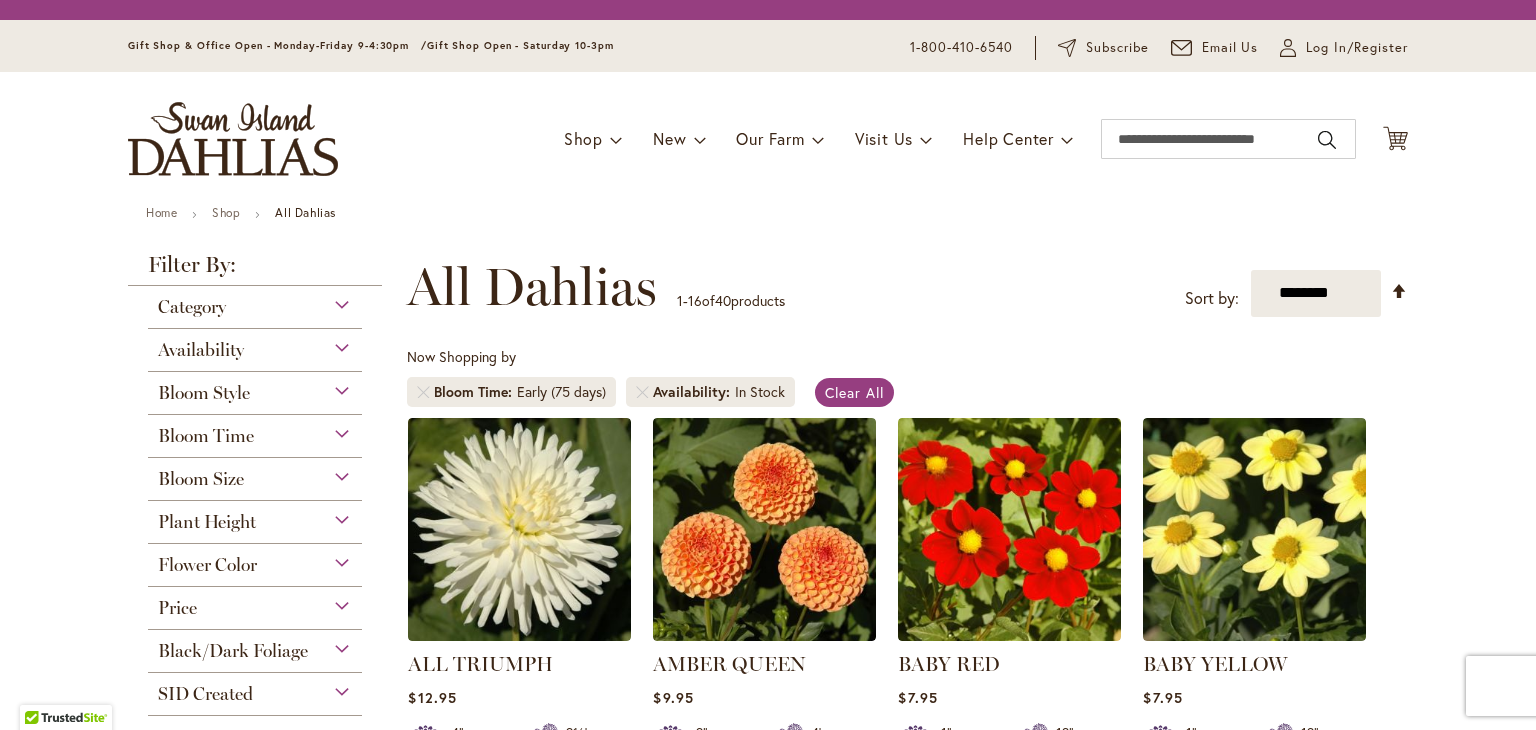 scroll, scrollTop: 0, scrollLeft: 0, axis: both 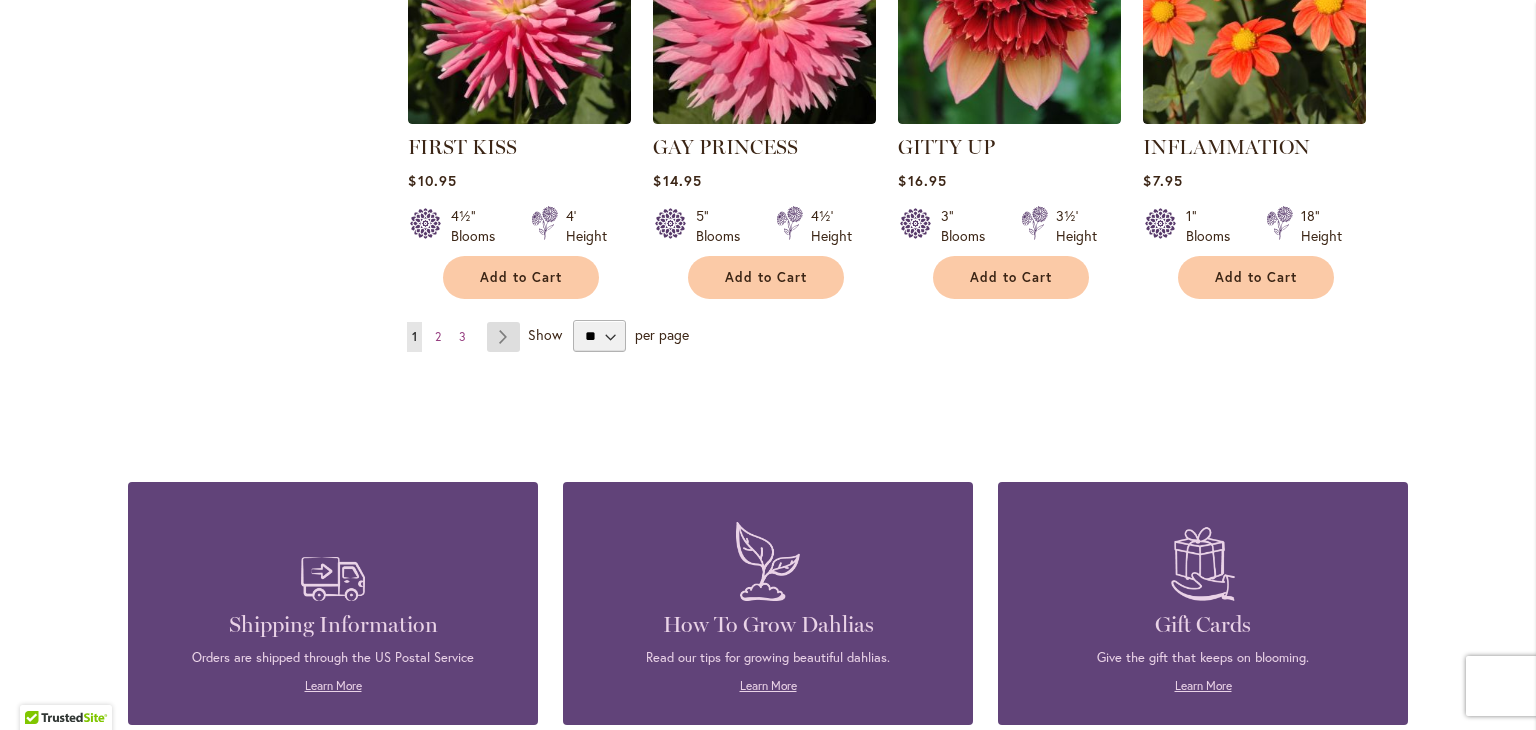 click on "Page
Next" at bounding box center (503, 337) 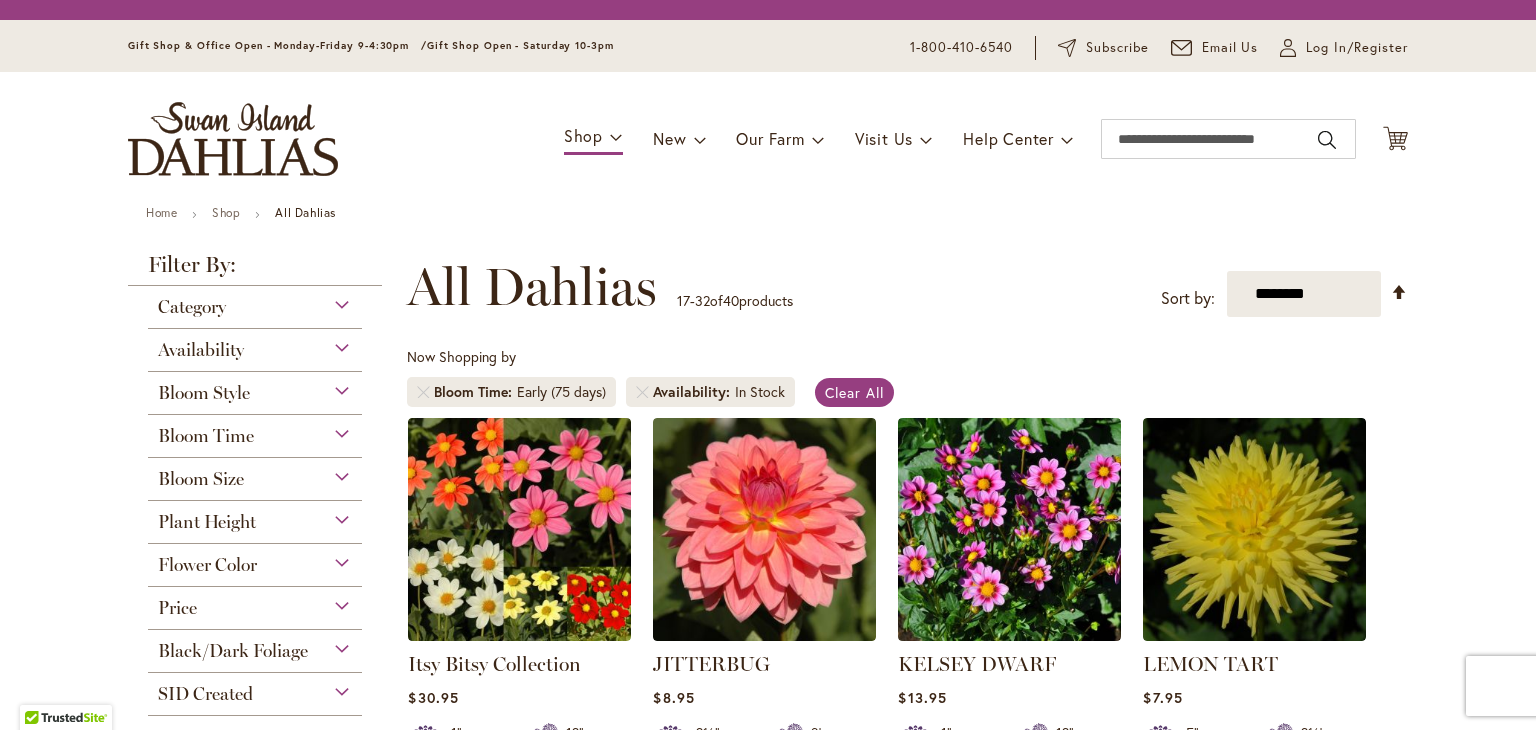 scroll, scrollTop: 0, scrollLeft: 0, axis: both 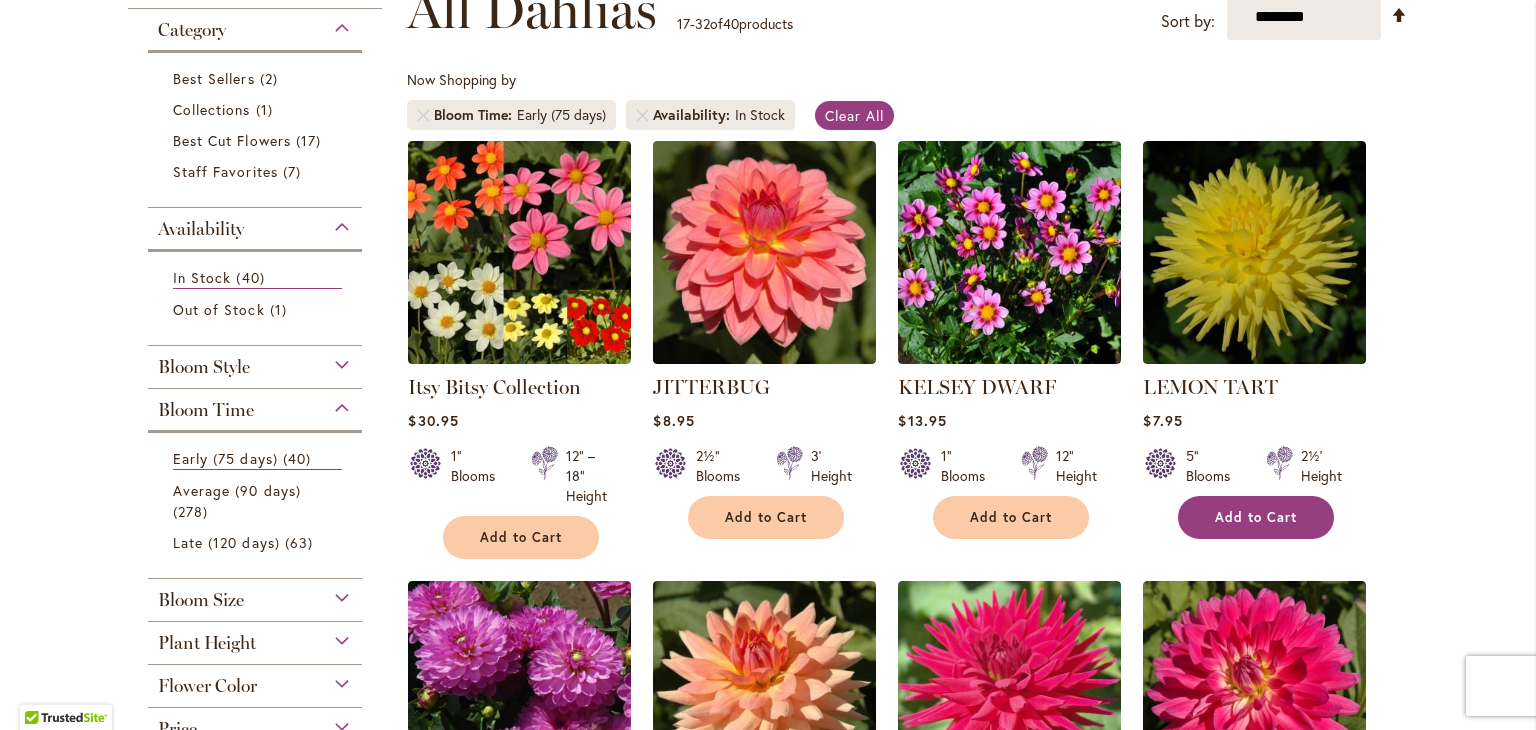 click on "Add to Cart" at bounding box center (1256, 517) 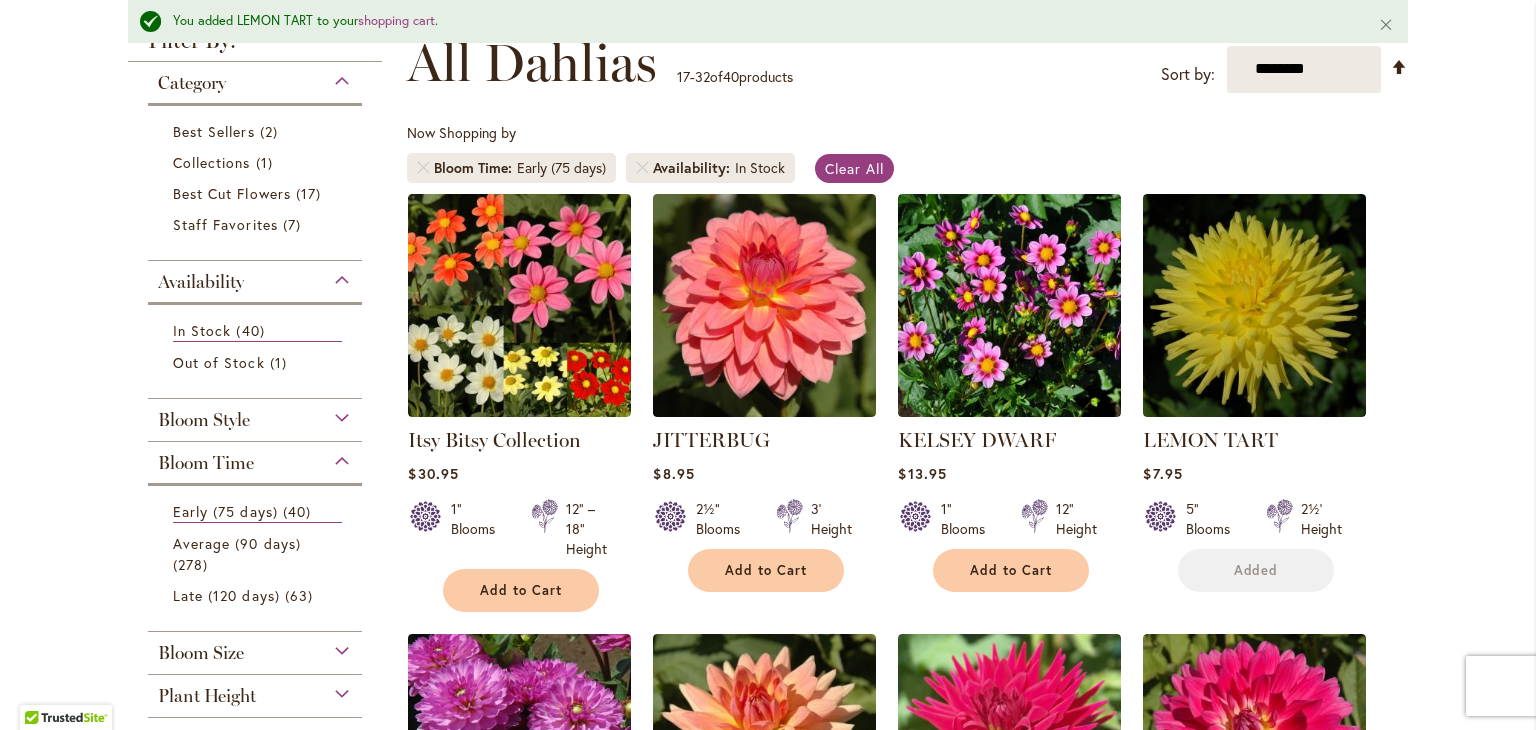 scroll, scrollTop: 368, scrollLeft: 0, axis: vertical 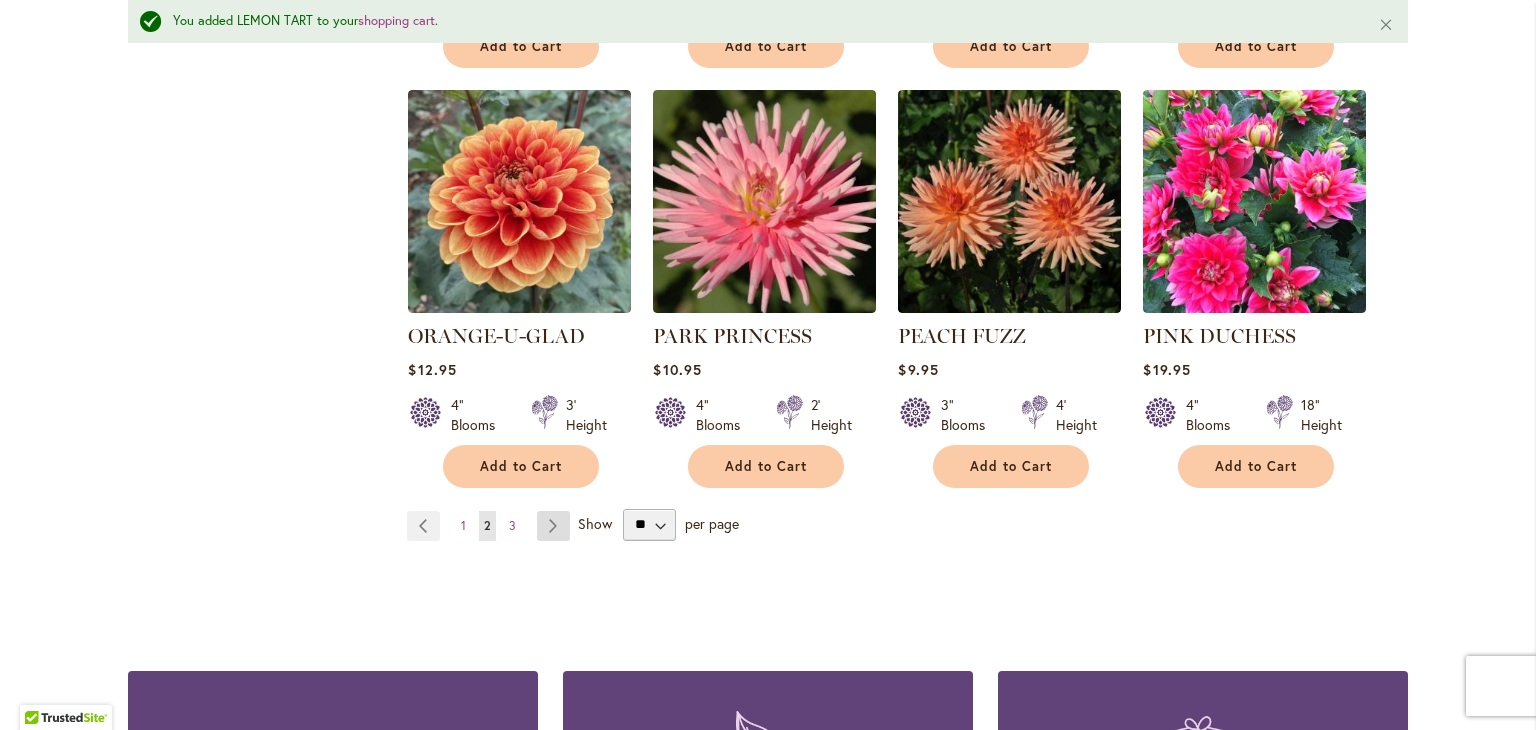 click on "Page
Next" at bounding box center (553, 526) 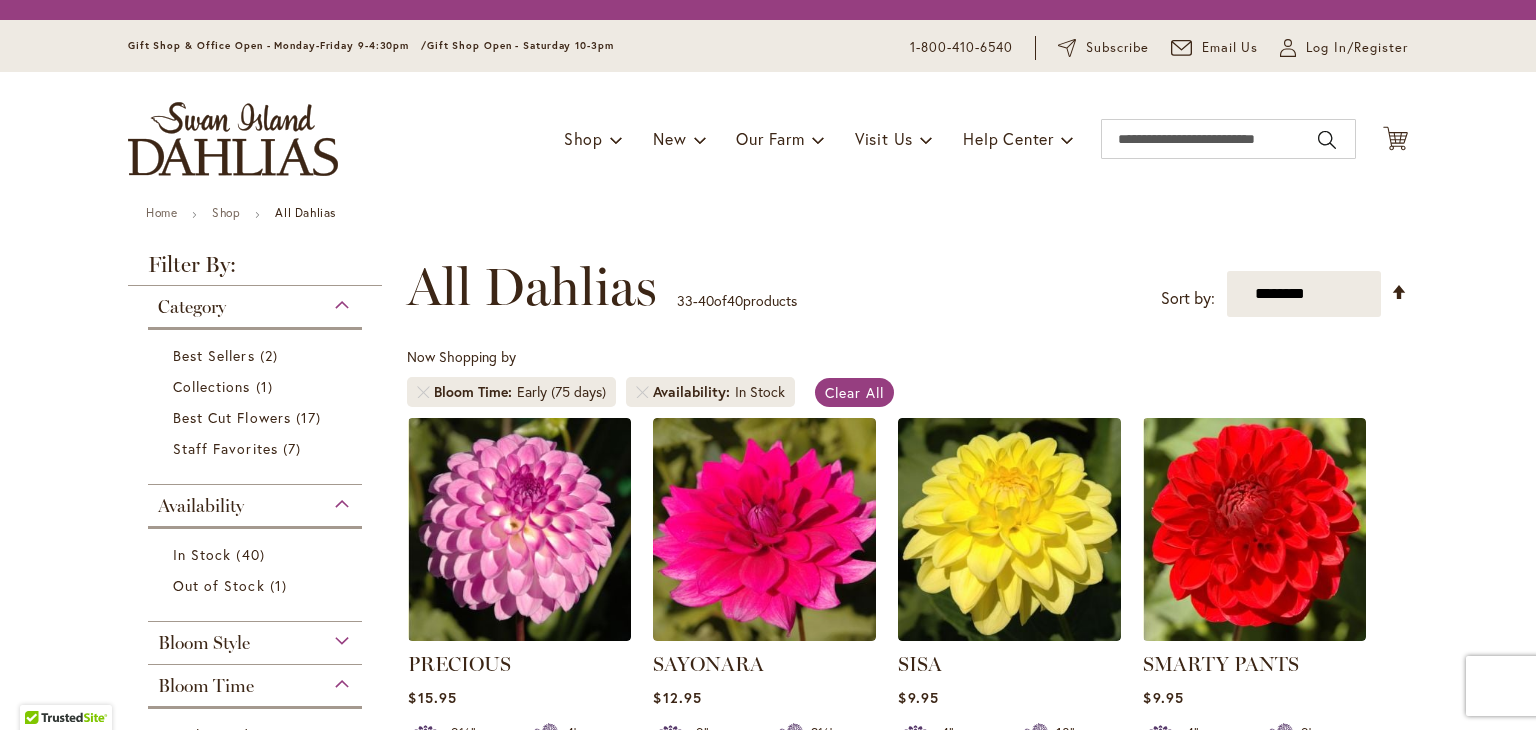 scroll, scrollTop: 0, scrollLeft: 0, axis: both 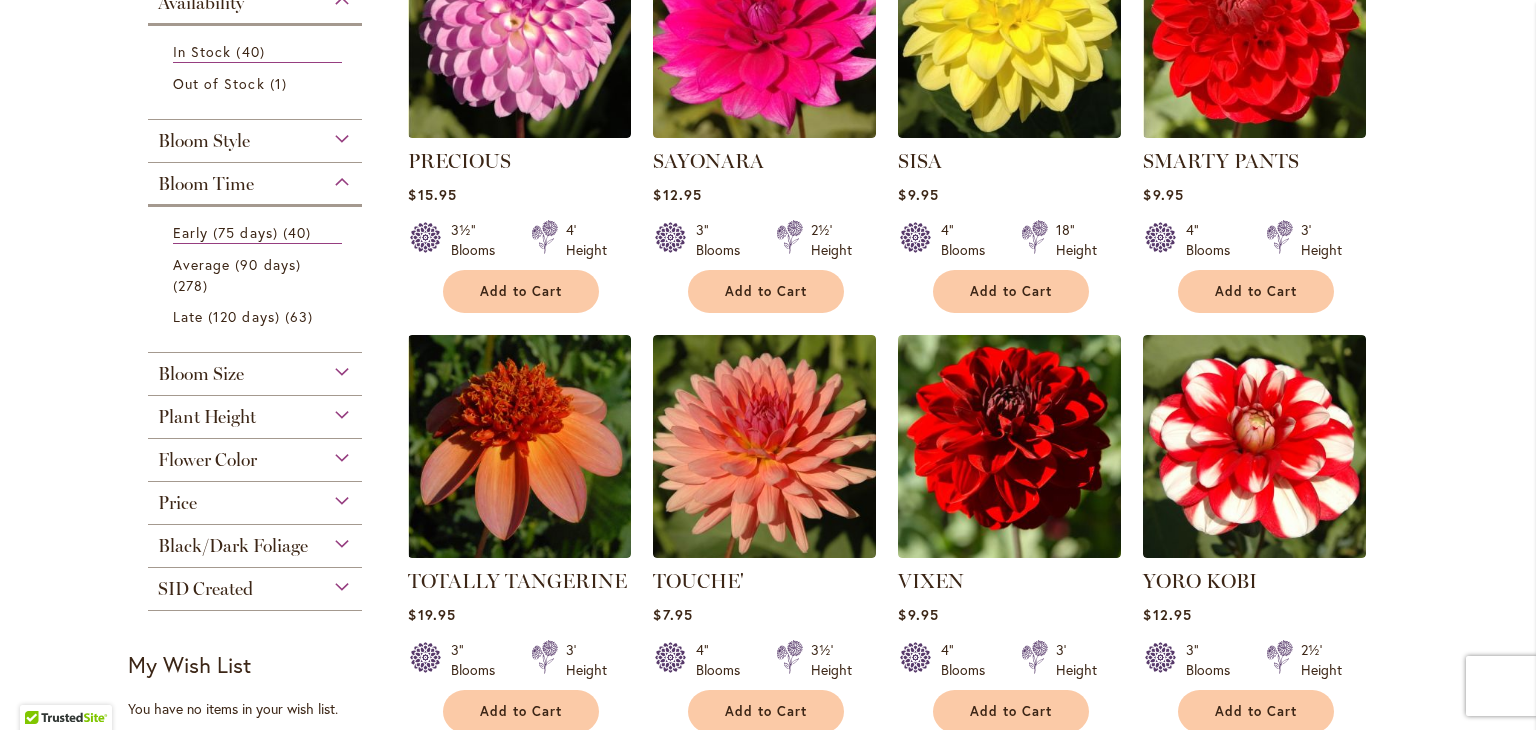 click on "Flower Color" at bounding box center [255, 455] 